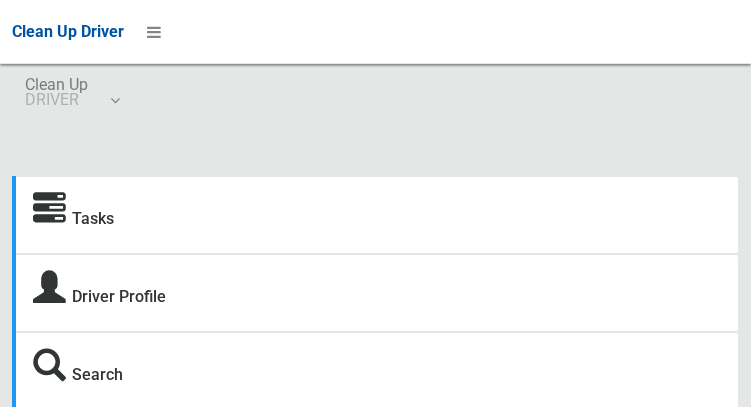 scroll, scrollTop: 0, scrollLeft: 0, axis: both 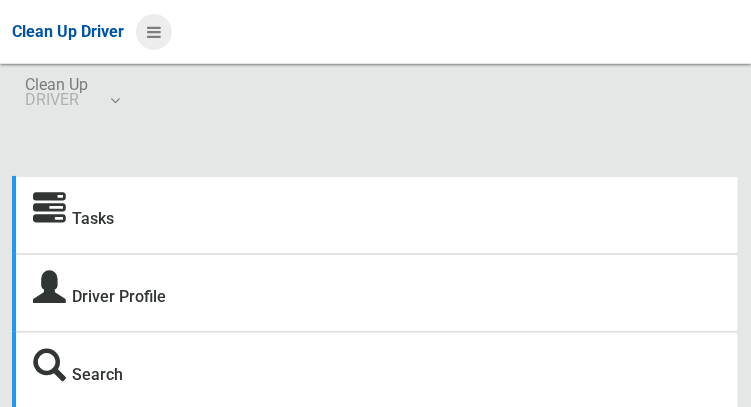click at bounding box center (154, 32) 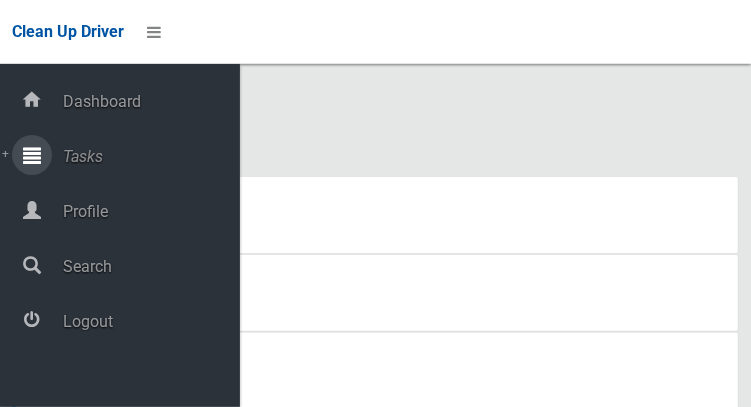 click on "Tasks" at bounding box center [148, 156] 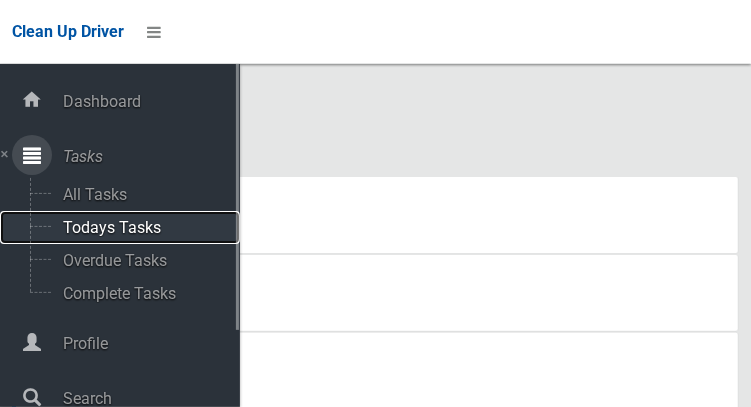 click on "Todays Tasks" at bounding box center [140, 227] 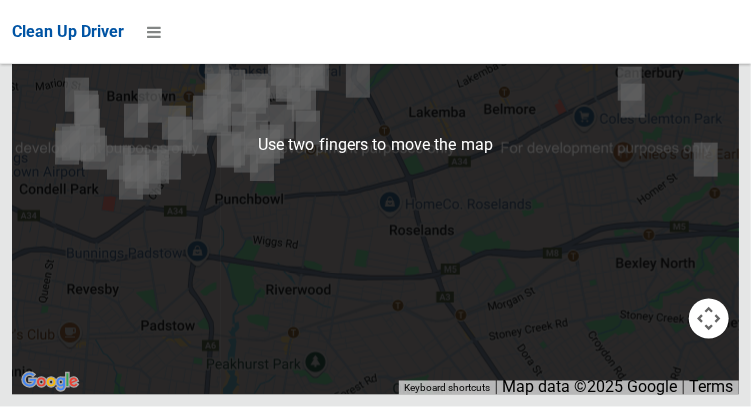 scroll, scrollTop: 15622, scrollLeft: 0, axis: vertical 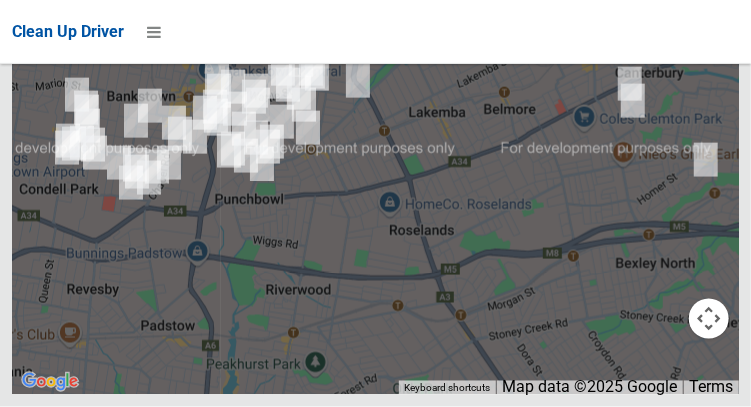 click on "OK" at bounding box center (502, 9) 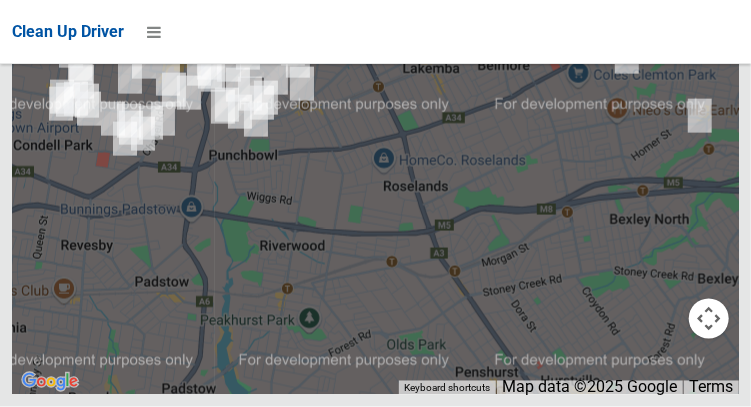 scroll, scrollTop: 14771, scrollLeft: 0, axis: vertical 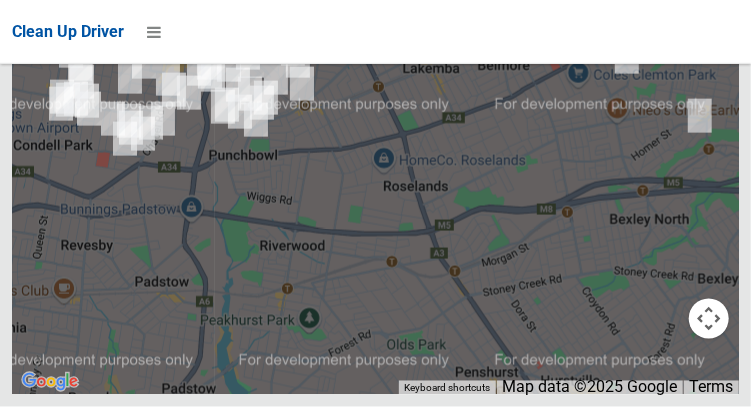 click on "Actions" at bounding box center [768, -423] 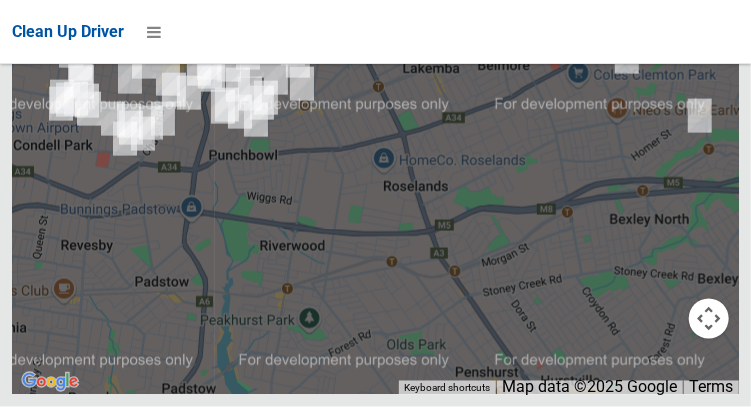 scroll, scrollTop: 15364, scrollLeft: 0, axis: vertical 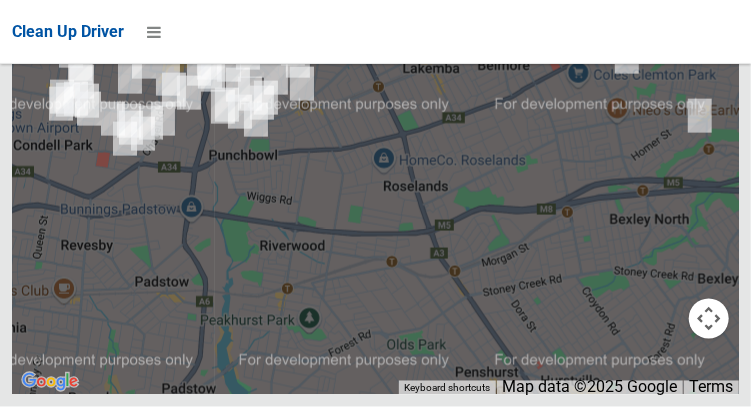 click on "Actions" at bounding box center (768, -245) 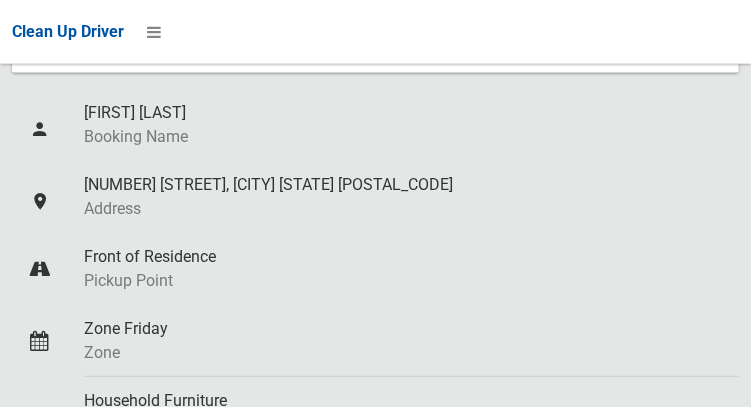 scroll, scrollTop: 0, scrollLeft: 0, axis: both 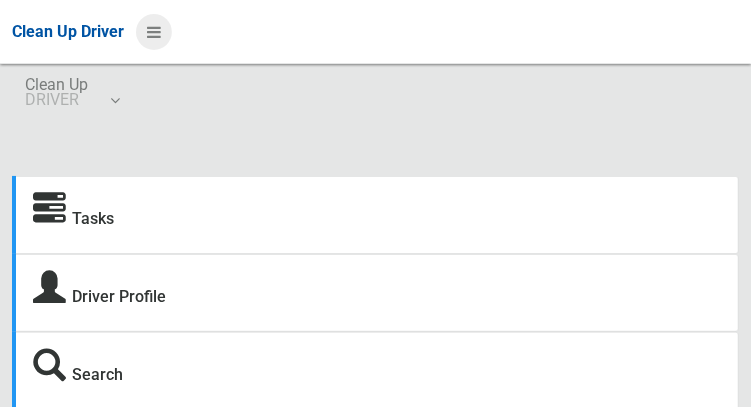 click at bounding box center [154, 32] 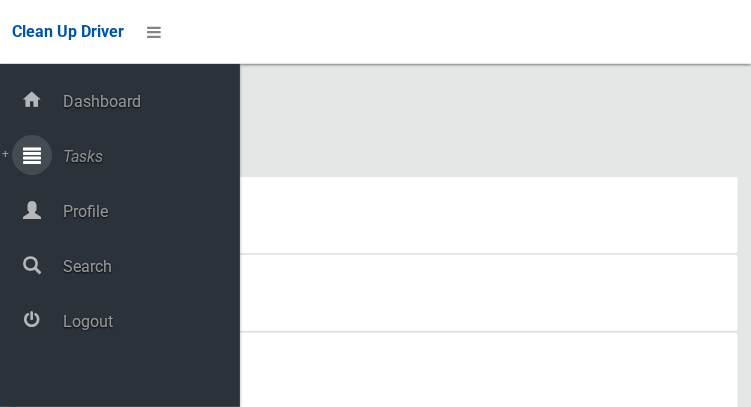 click on "Tasks" at bounding box center [148, 156] 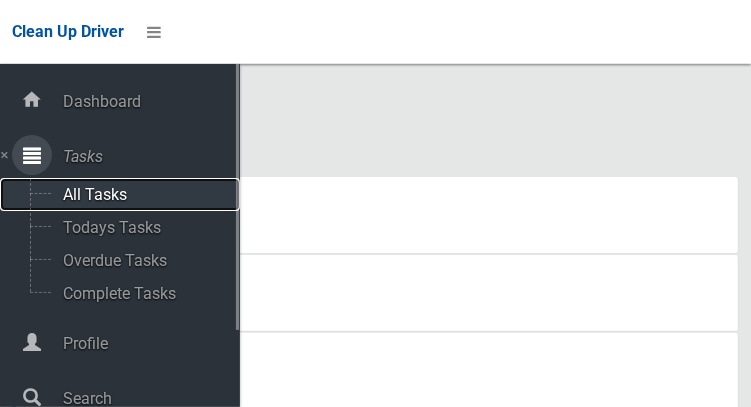 click on "All Tasks" at bounding box center [140, 194] 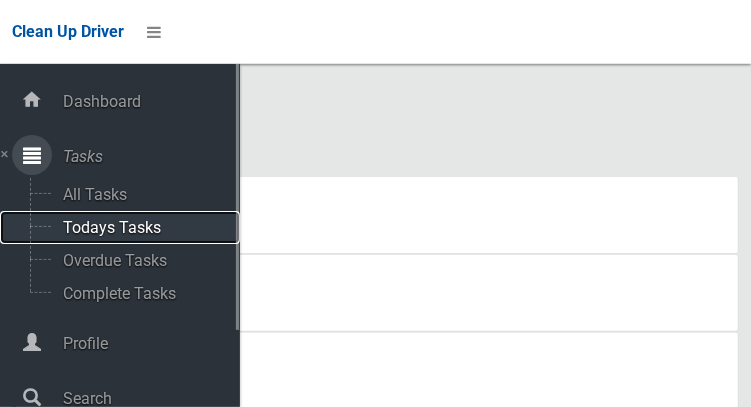 click on "Todays Tasks" at bounding box center (140, 227) 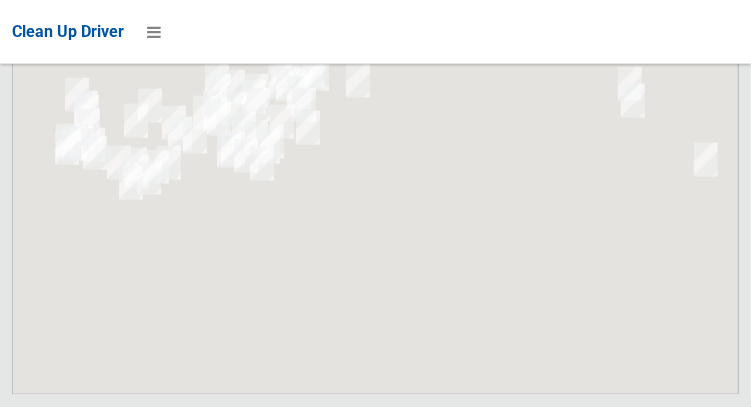 scroll, scrollTop: 15763, scrollLeft: 0, axis: vertical 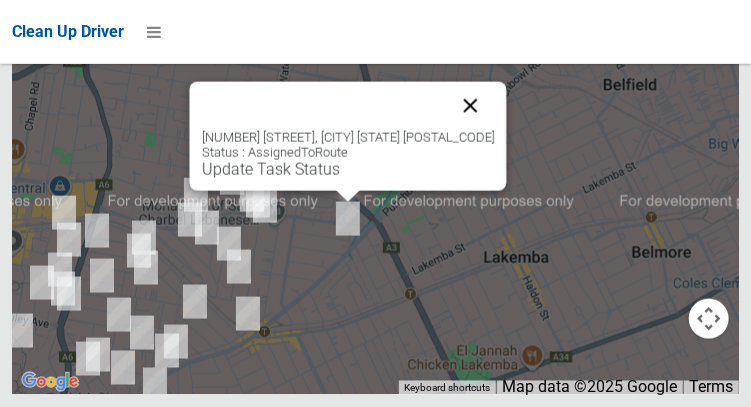 click at bounding box center (470, 106) 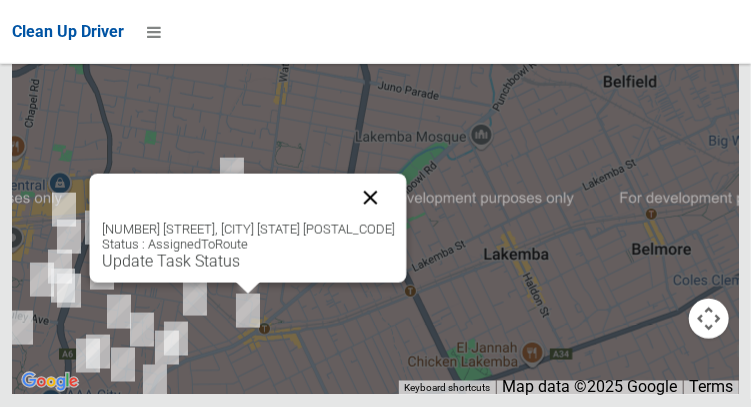 click at bounding box center (370, 198) 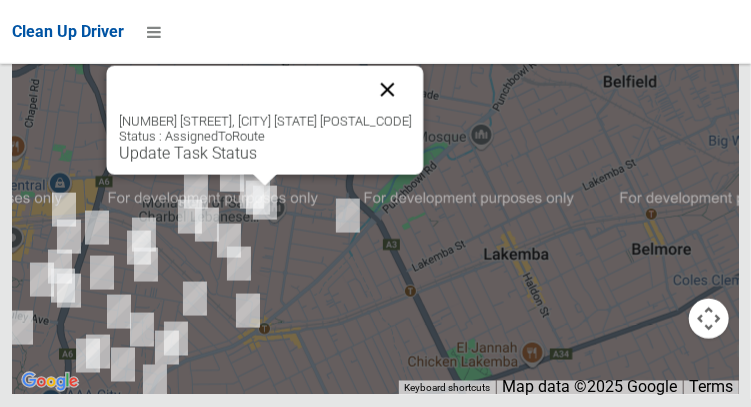 click at bounding box center [387, 90] 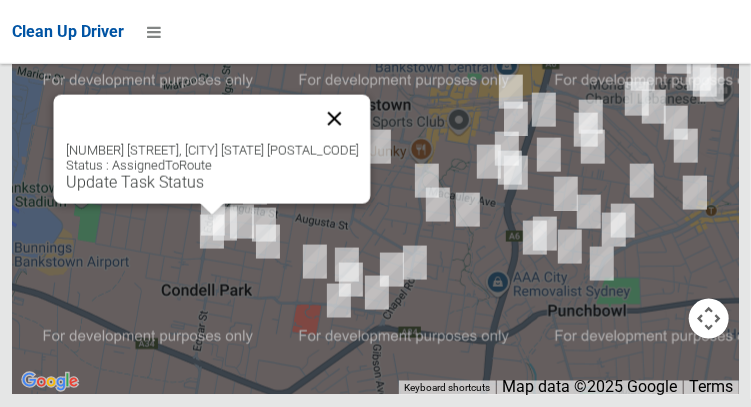 click at bounding box center (334, 119) 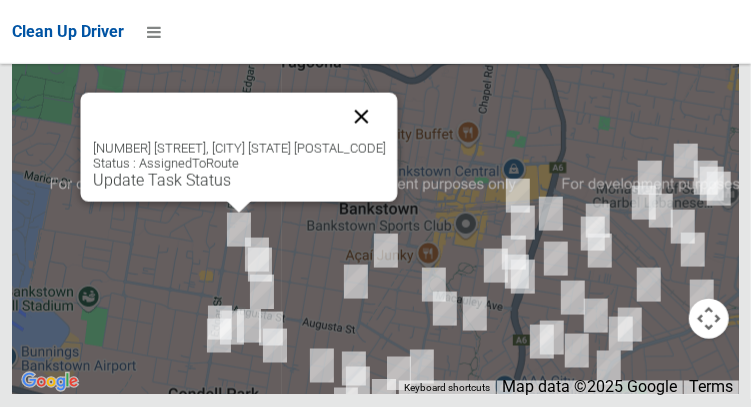 click at bounding box center (361, 117) 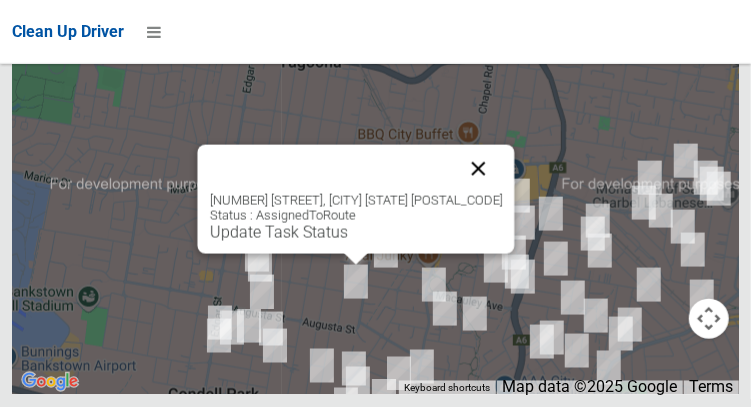 click at bounding box center (478, 169) 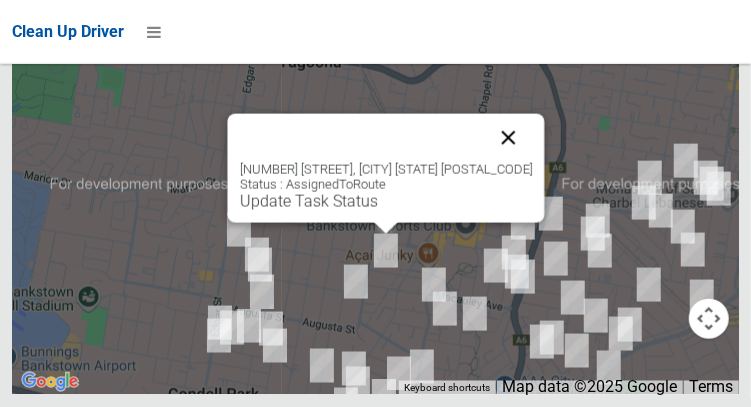 click at bounding box center [508, 138] 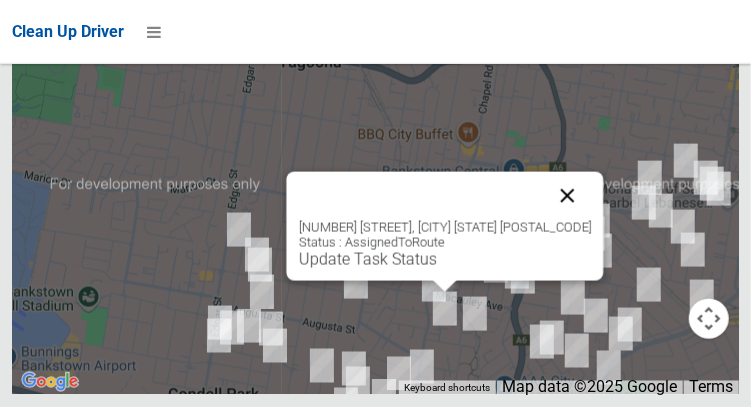 click at bounding box center (567, 196) 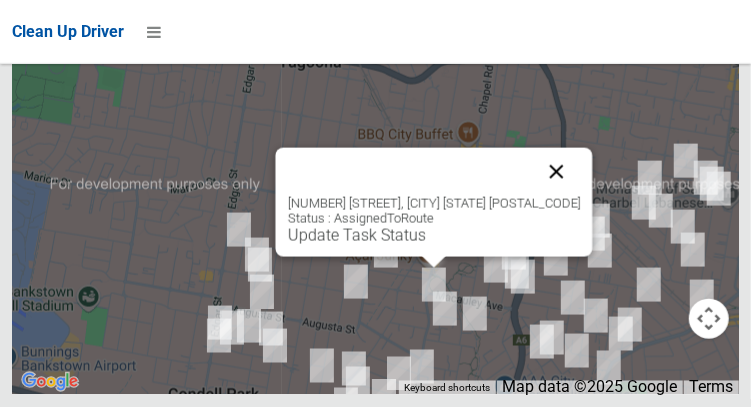 click at bounding box center (556, 172) 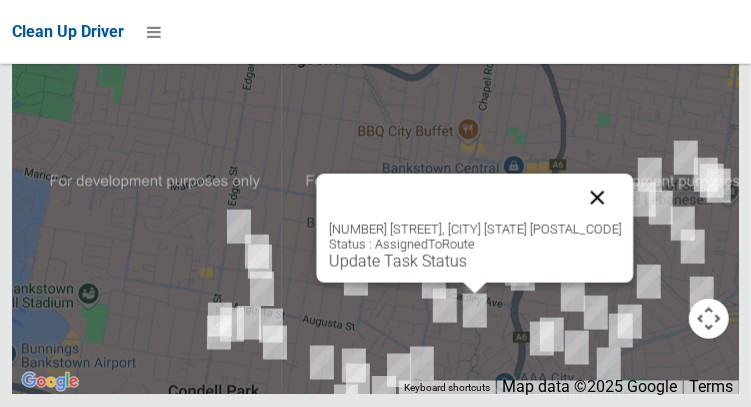 click at bounding box center [597, 198] 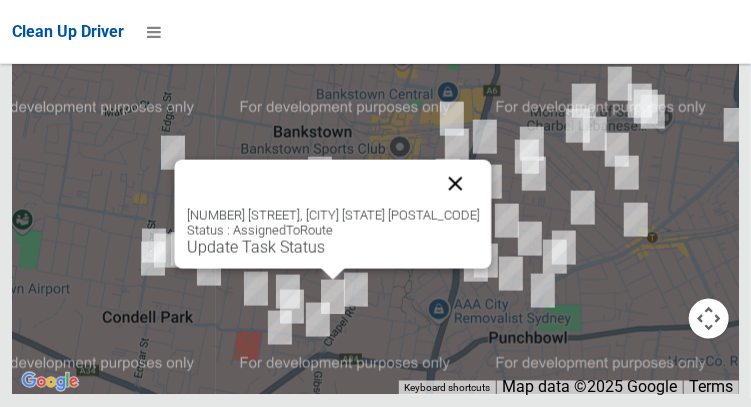 click at bounding box center [455, 184] 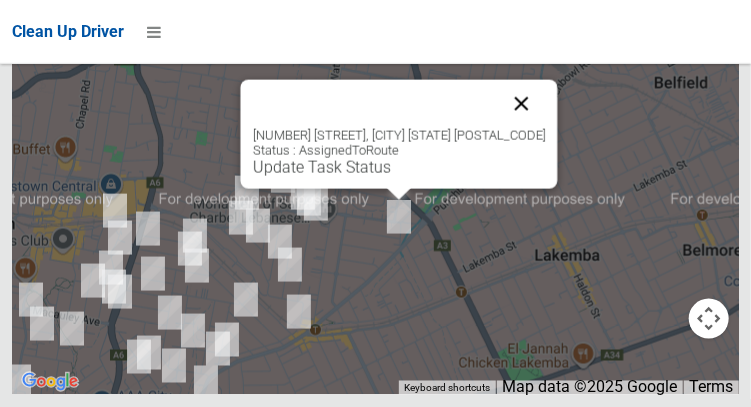 click at bounding box center (521, 104) 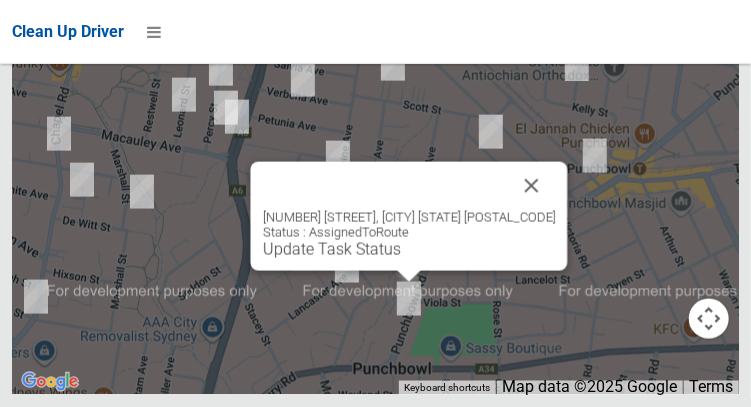 scroll, scrollTop: 15636, scrollLeft: 0, axis: vertical 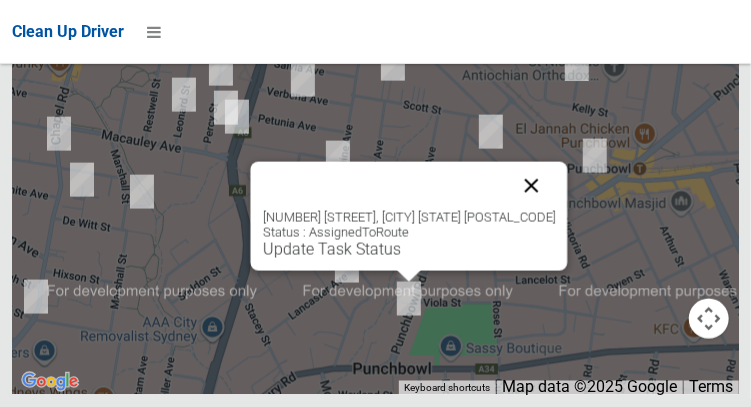 click at bounding box center [531, 186] 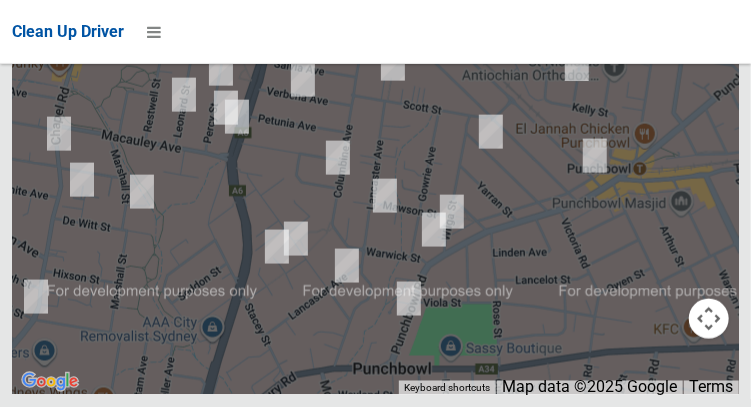 click on "OK" at bounding box center [502, 9] 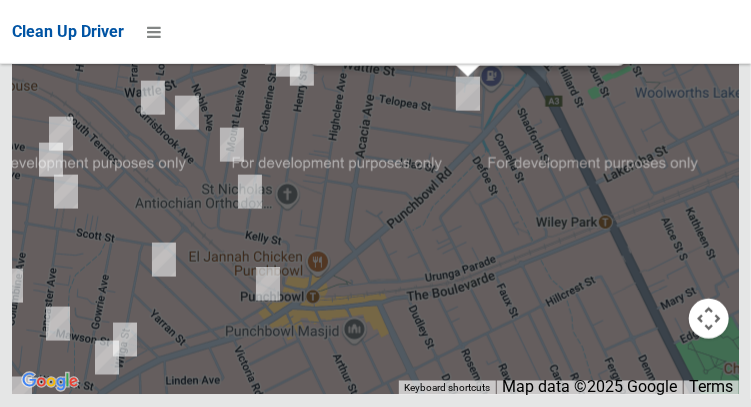 click at bounding box center (590, -19) 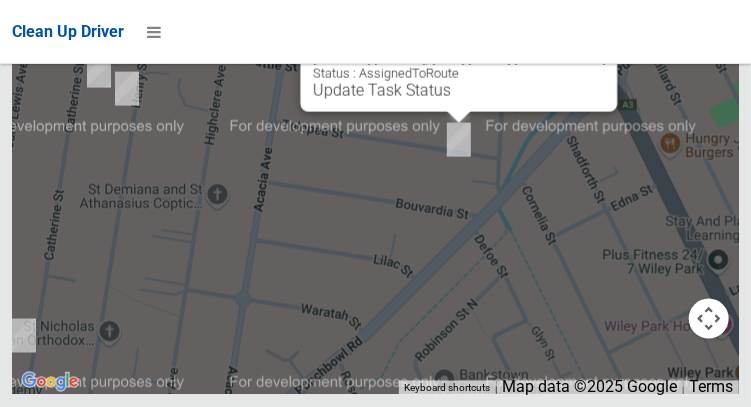 click at bounding box center [581, 27] 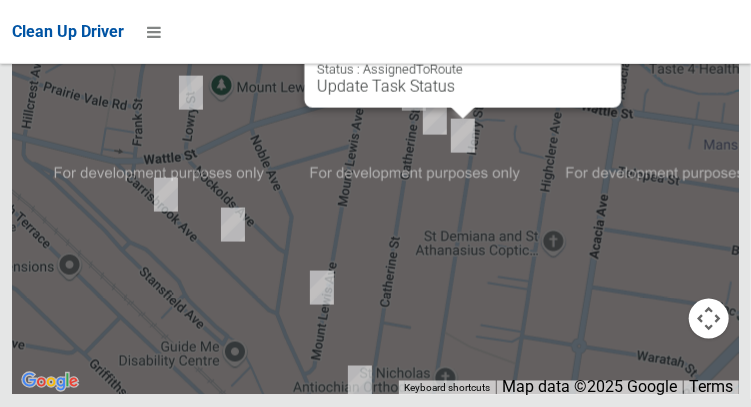 click at bounding box center (585, 23) 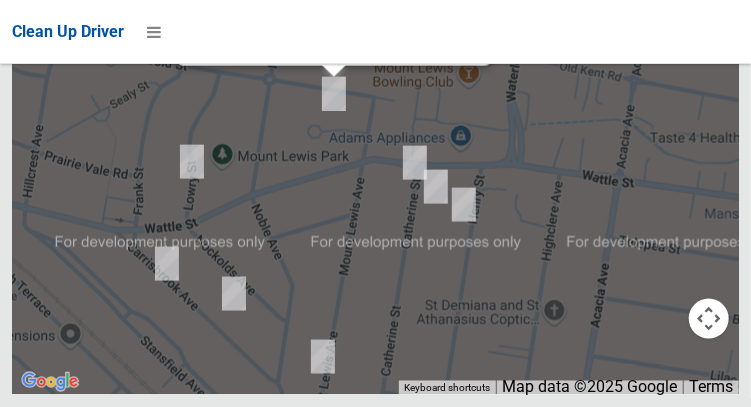 click at bounding box center (456, -19) 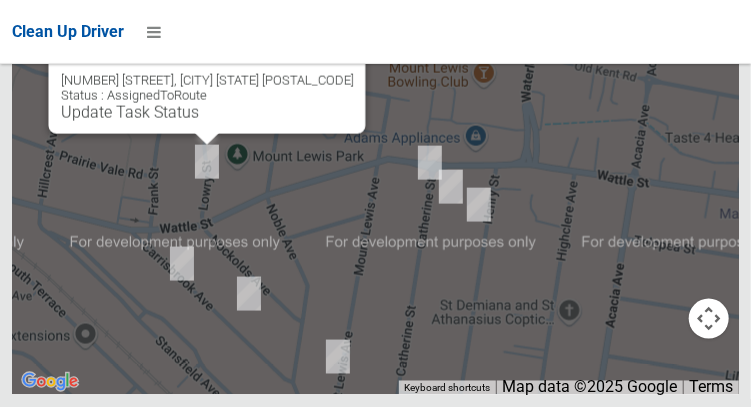 click at bounding box center [329, 49] 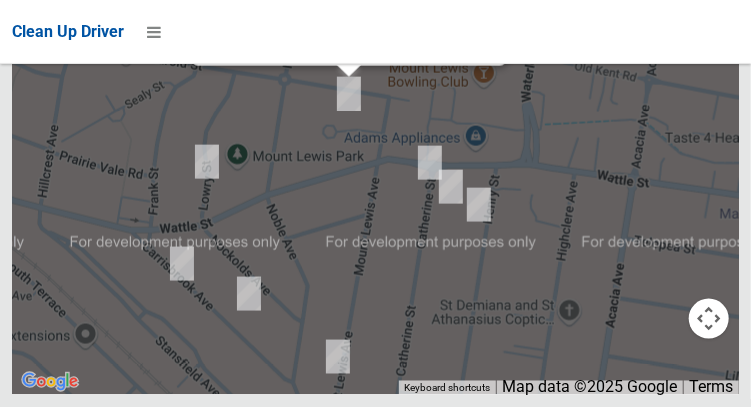 click at bounding box center [471, -19] 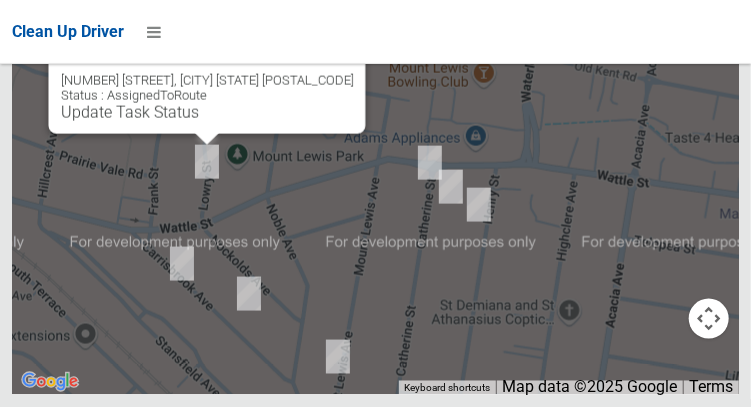 click at bounding box center (329, 49) 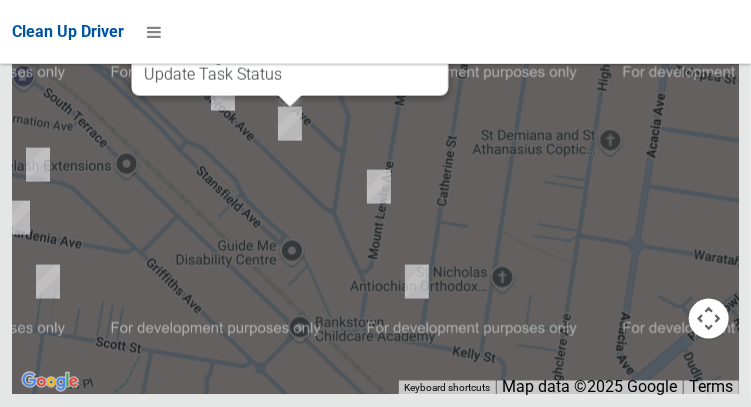 click at bounding box center (412, 11) 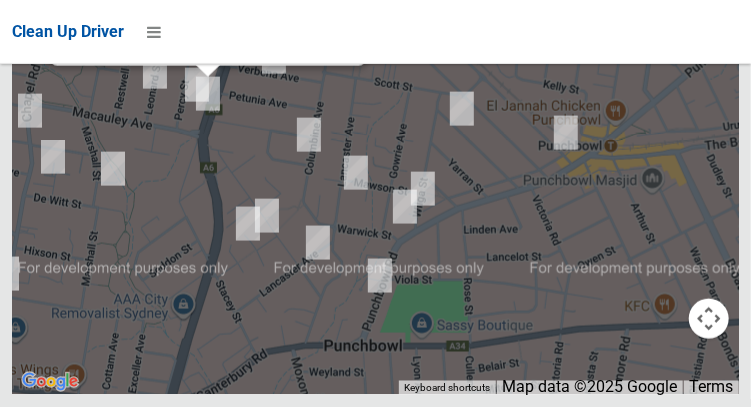 click at bounding box center [330, -19] 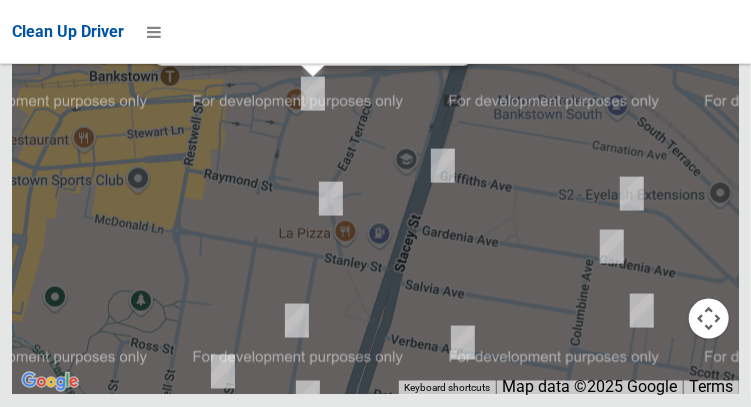 click at bounding box center (435, -19) 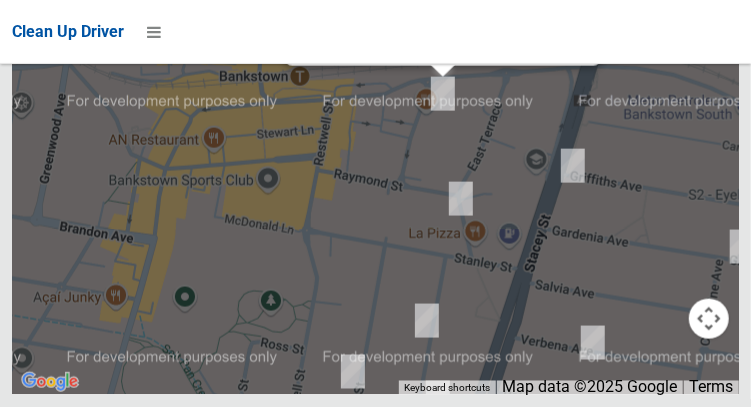 click at bounding box center [565, -19] 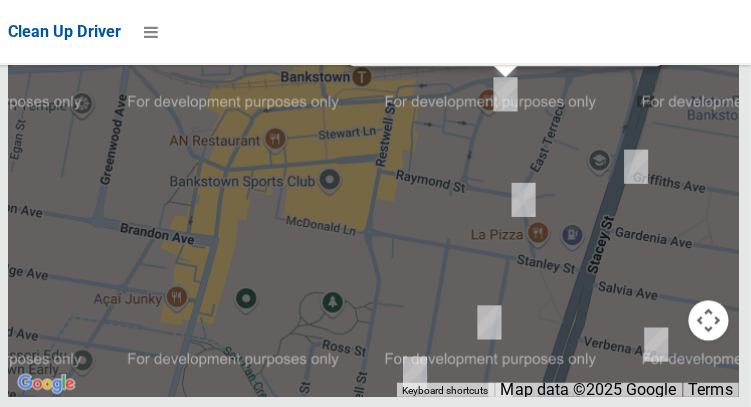 scroll, scrollTop: 15409, scrollLeft: 0, axis: vertical 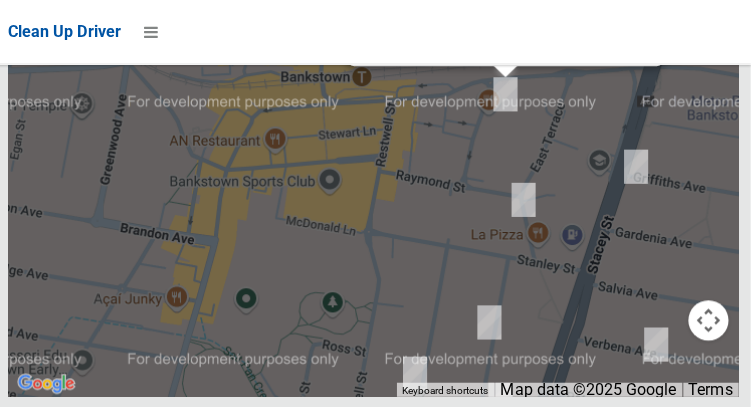 click at bounding box center (629, -19) 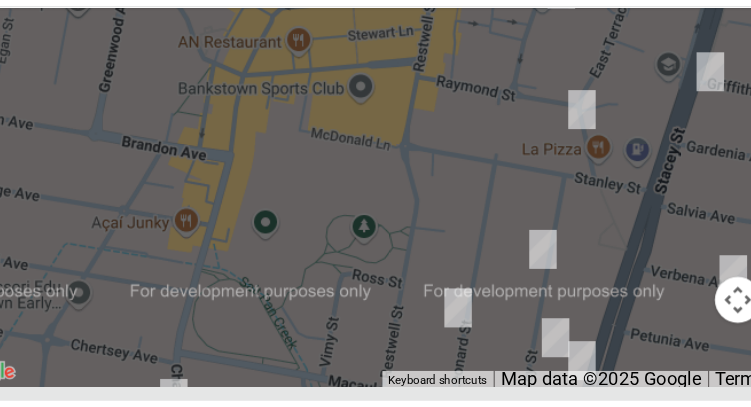 scroll, scrollTop: 15736, scrollLeft: 0, axis: vertical 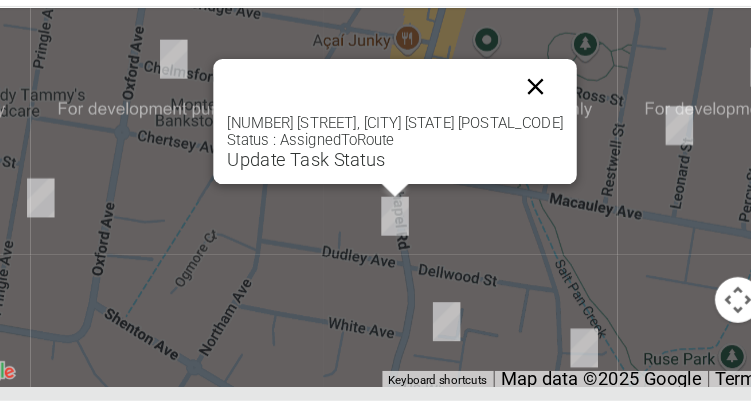 click at bounding box center [532, 133] 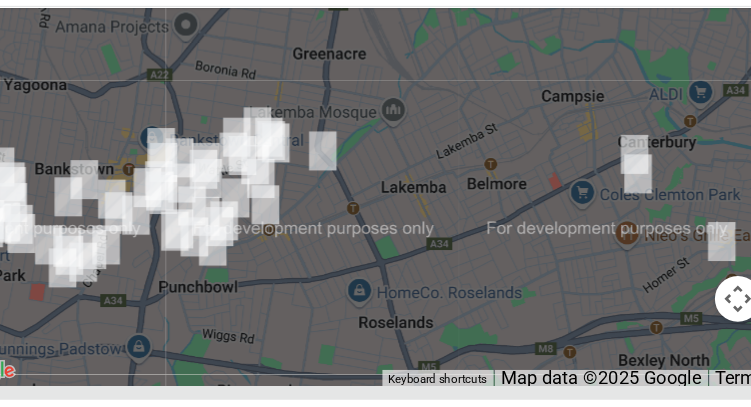 scroll, scrollTop: 15734, scrollLeft: 0, axis: vertical 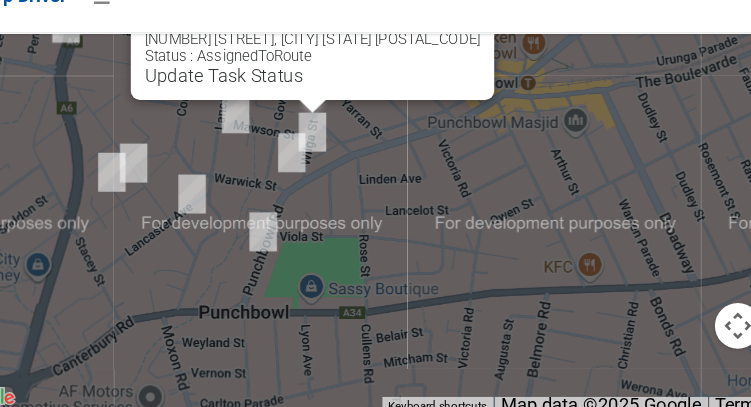 click at bounding box center (460, 37) 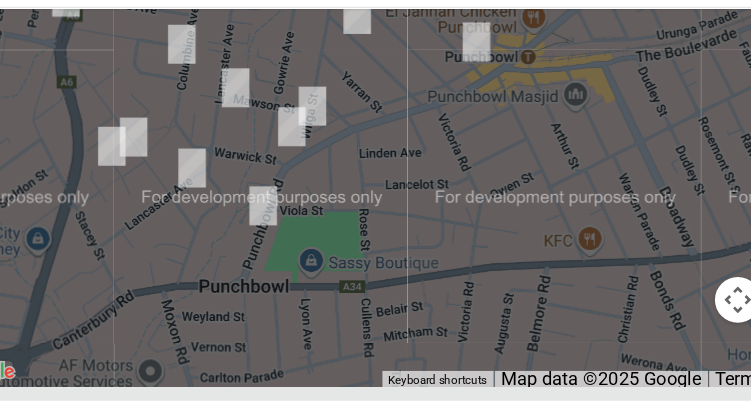 scroll, scrollTop: 15763, scrollLeft: 0, axis: vertical 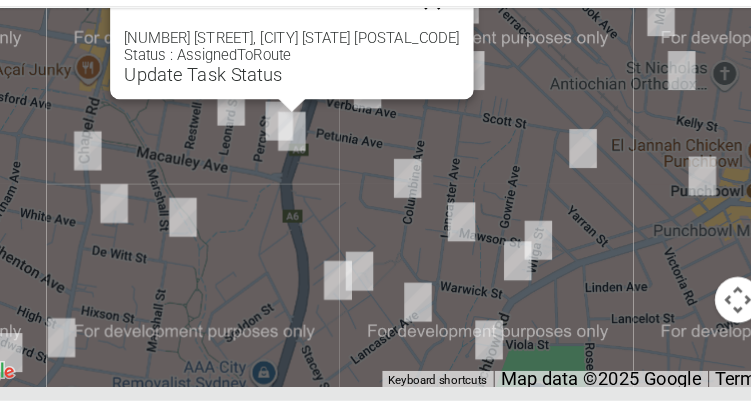 click at bounding box center [442, 59] 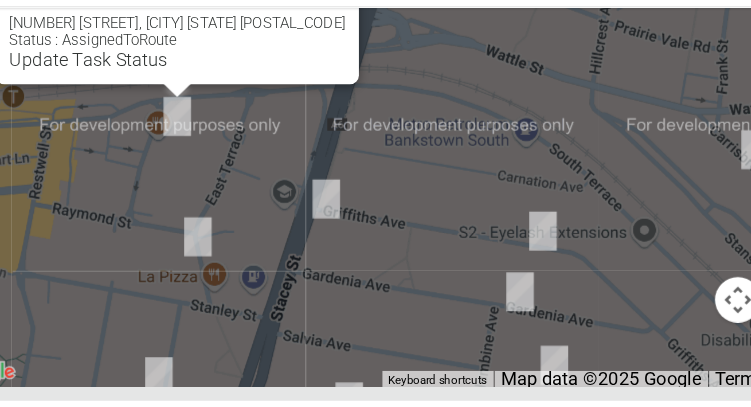 click at bounding box center (342, 46) 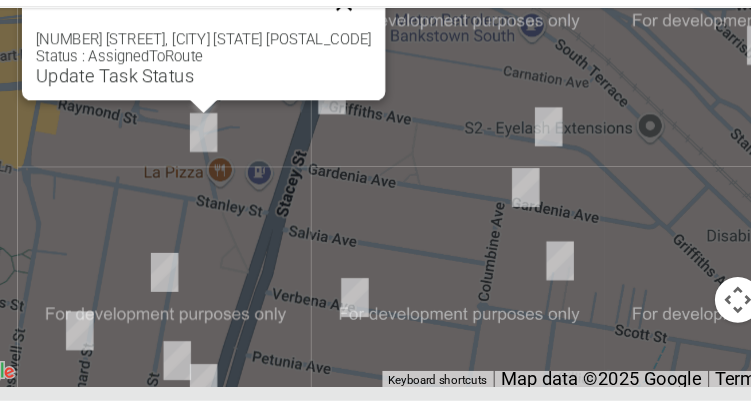 click at bounding box center [365, 60] 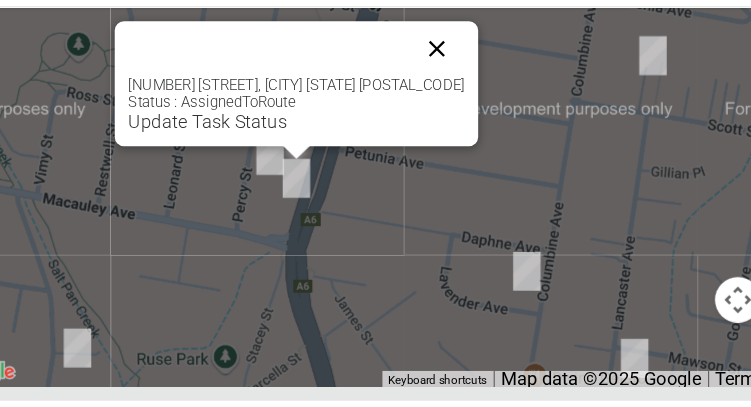 click at bounding box center [446, 100] 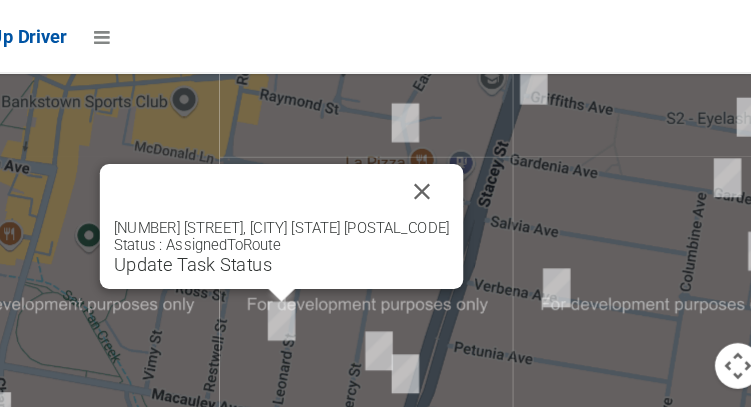 scroll, scrollTop: 15735, scrollLeft: 0, axis: vertical 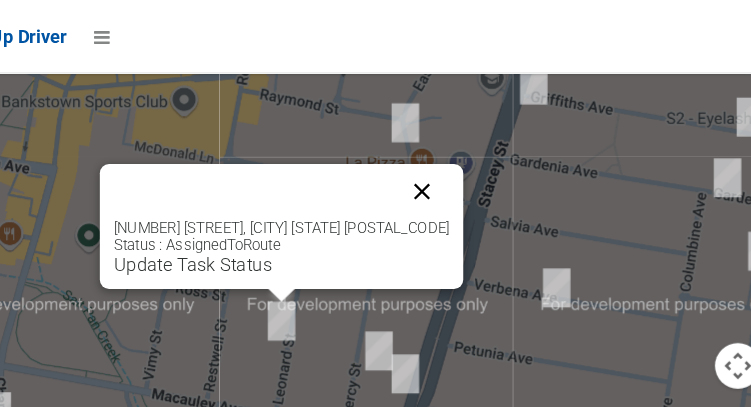 click at bounding box center [433, 167] 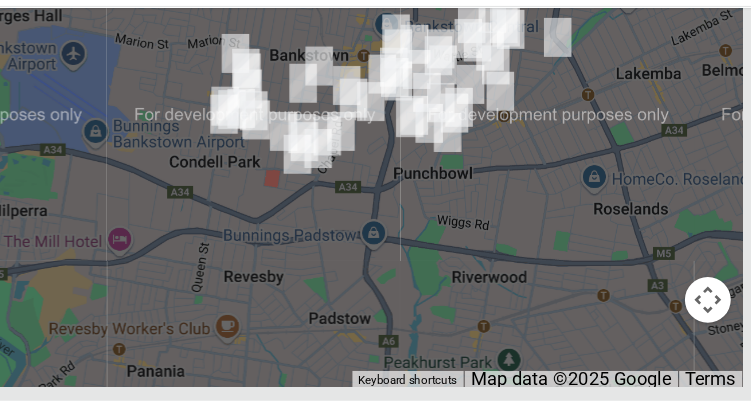 scroll, scrollTop: 15112, scrollLeft: 0, axis: vertical 